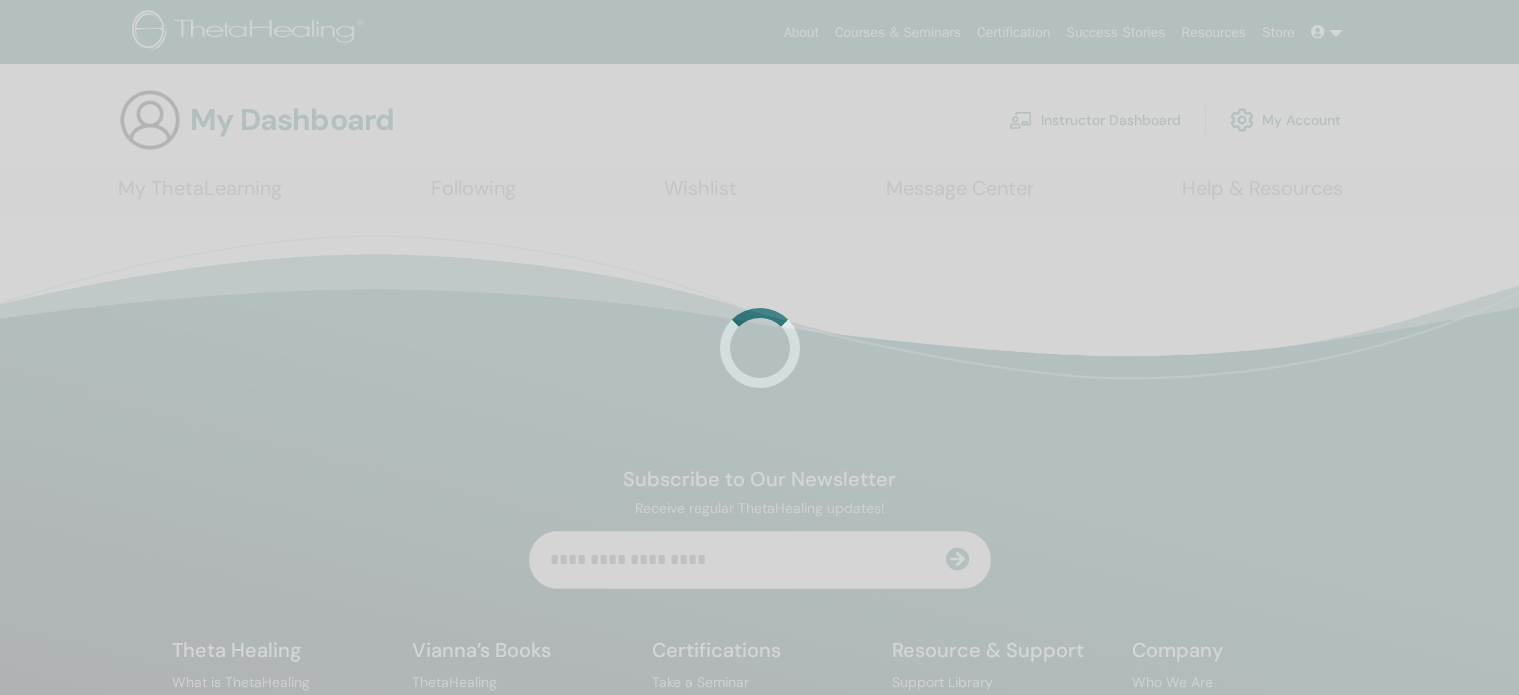 scroll, scrollTop: 0, scrollLeft: 0, axis: both 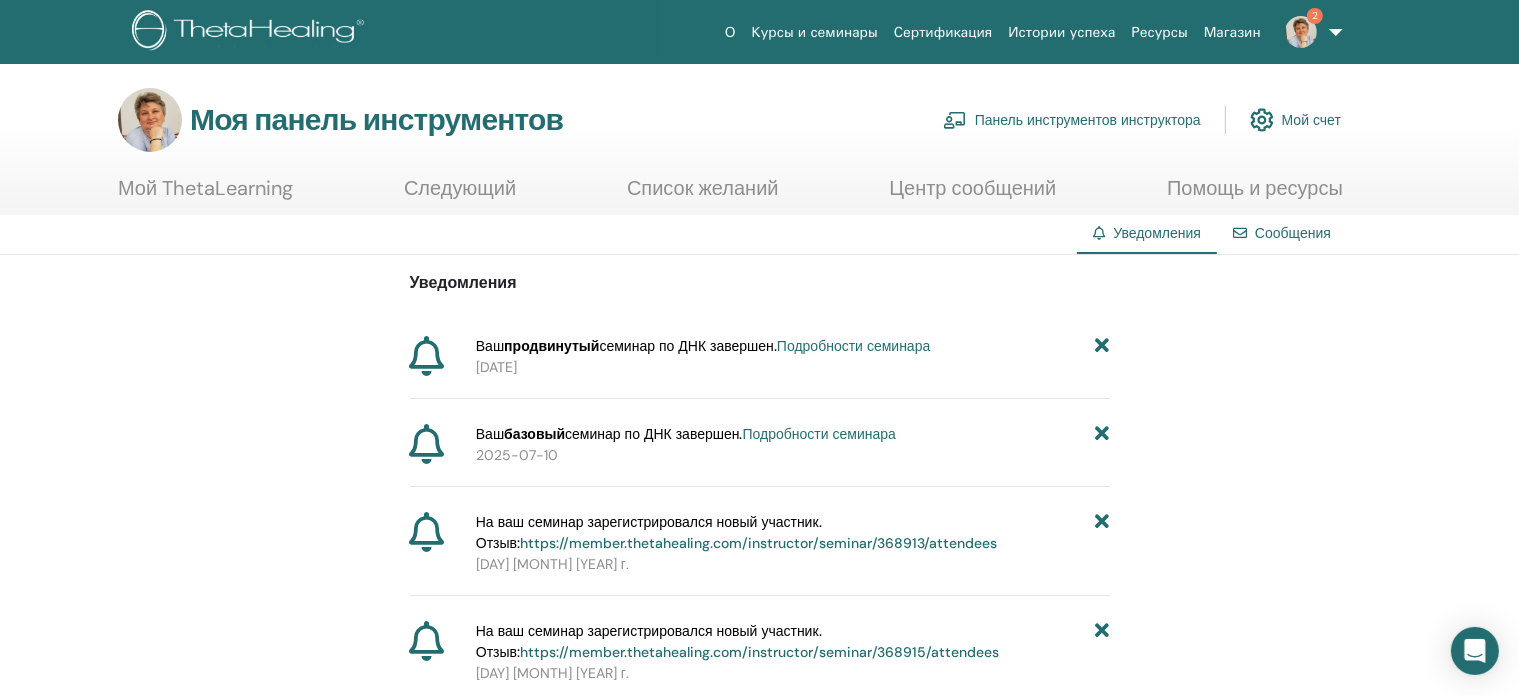 click on "Панель инструментов инструктора" at bounding box center [1088, 121] 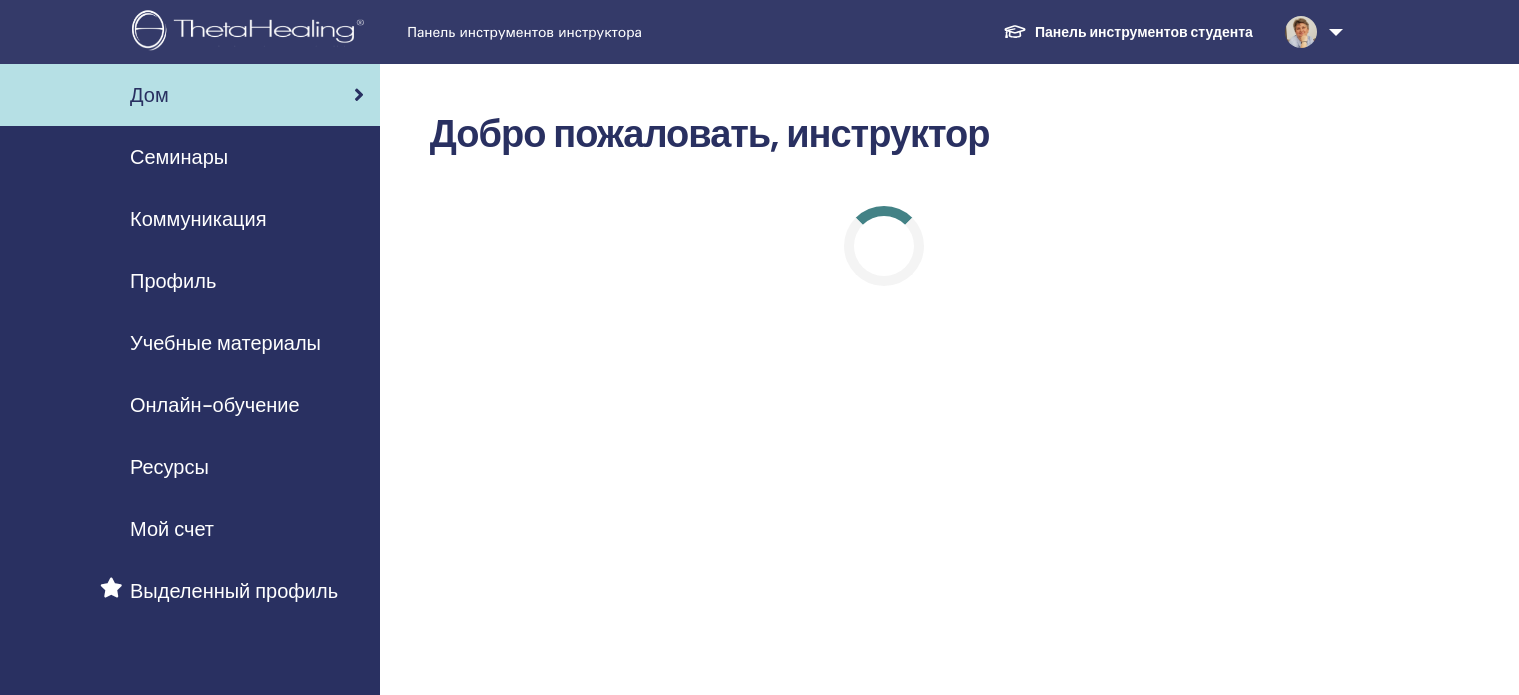 scroll, scrollTop: 0, scrollLeft: 0, axis: both 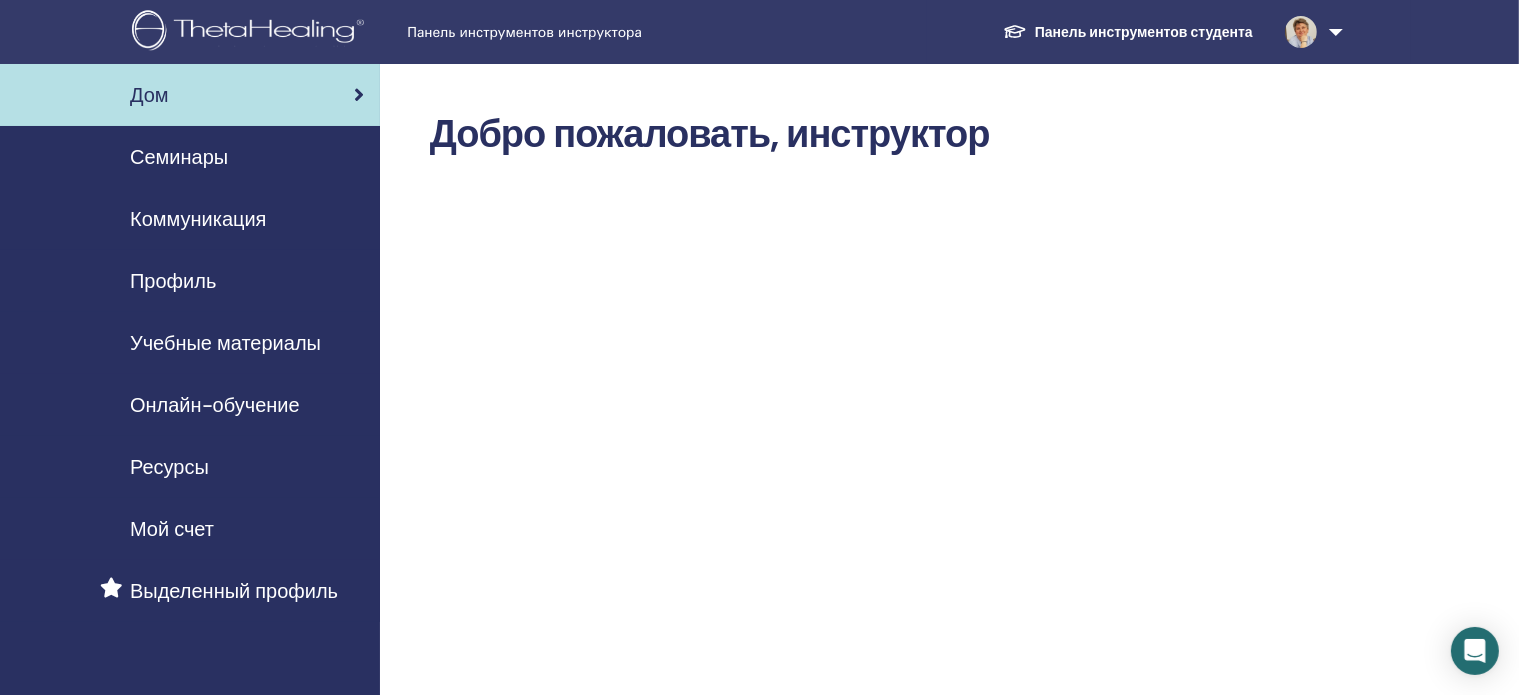 click on "Семинары" at bounding box center [179, 157] 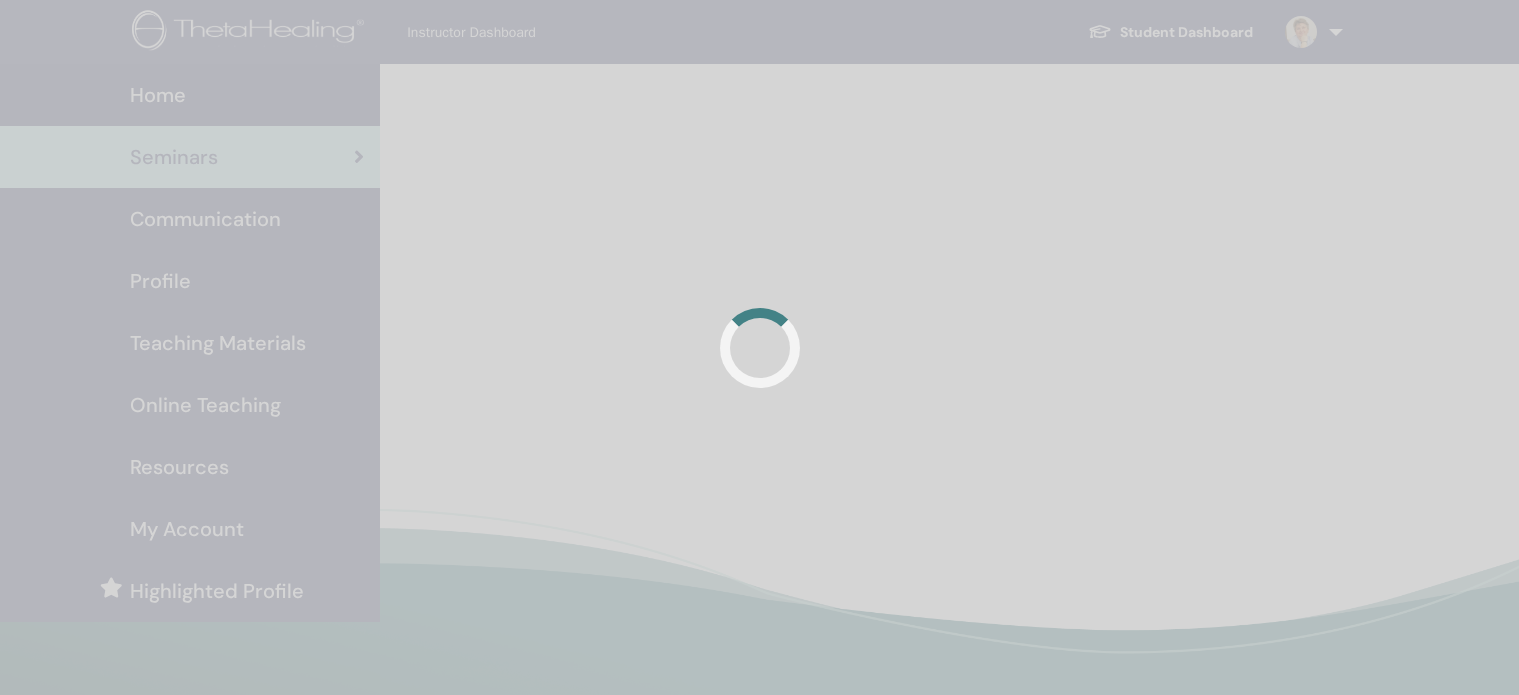 scroll, scrollTop: 0, scrollLeft: 0, axis: both 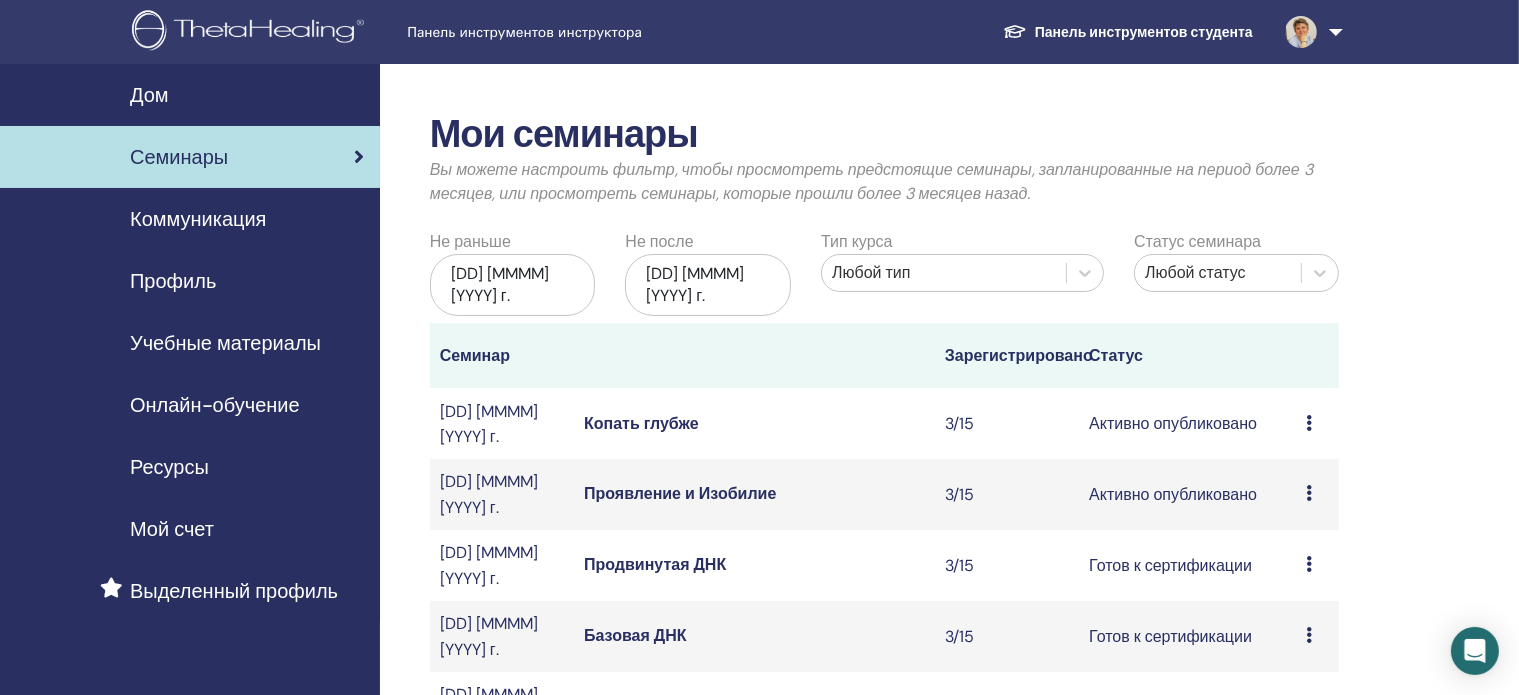 click on "Проявление и Изобилие" at bounding box center (680, 493) 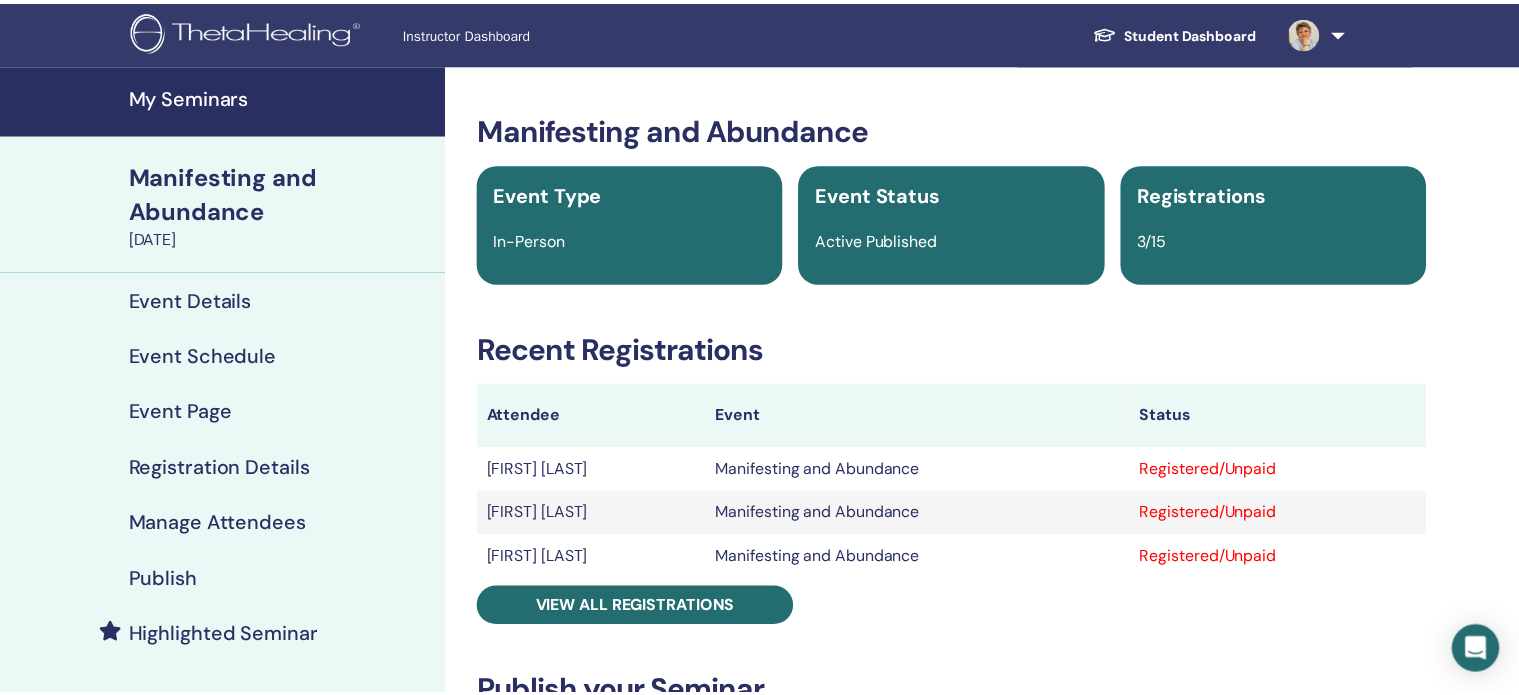 scroll, scrollTop: 0, scrollLeft: 0, axis: both 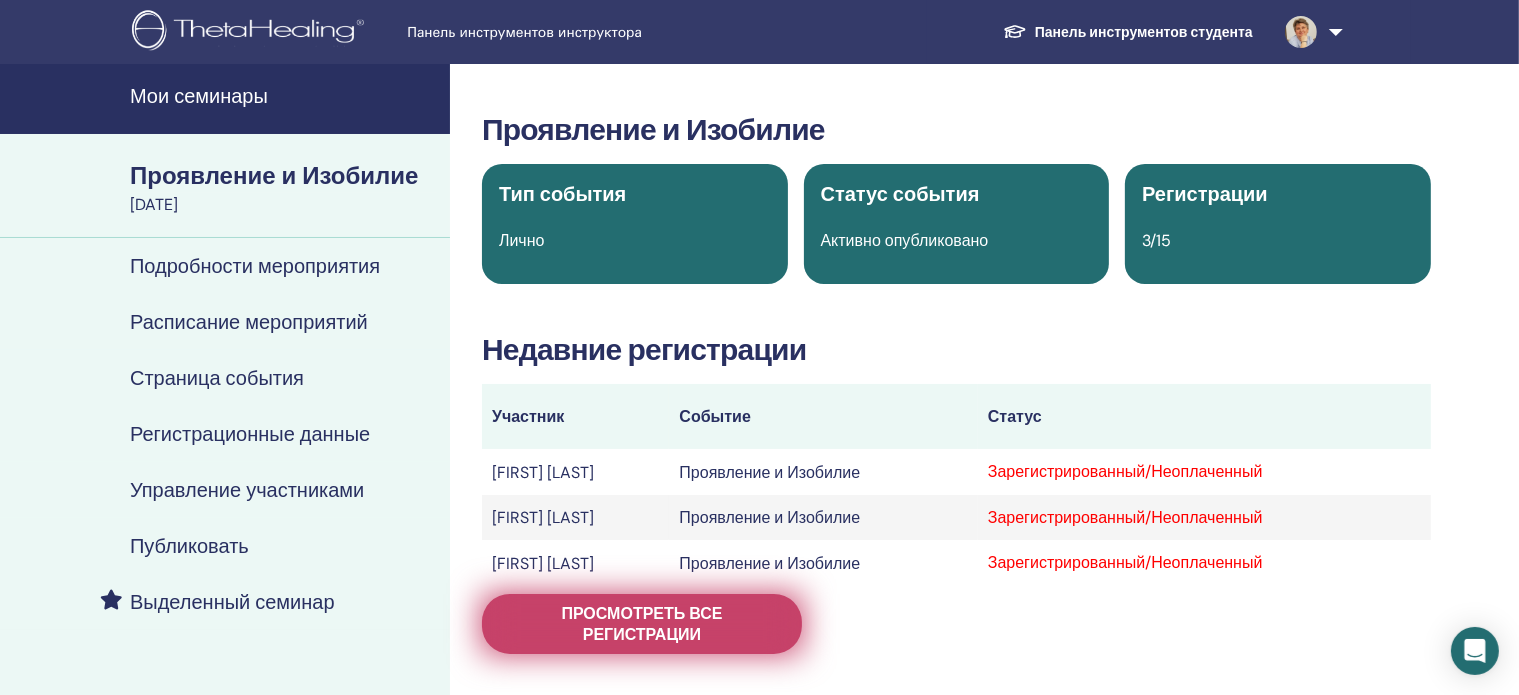click on "Просмотреть все регистрации" at bounding box center (641, 624) 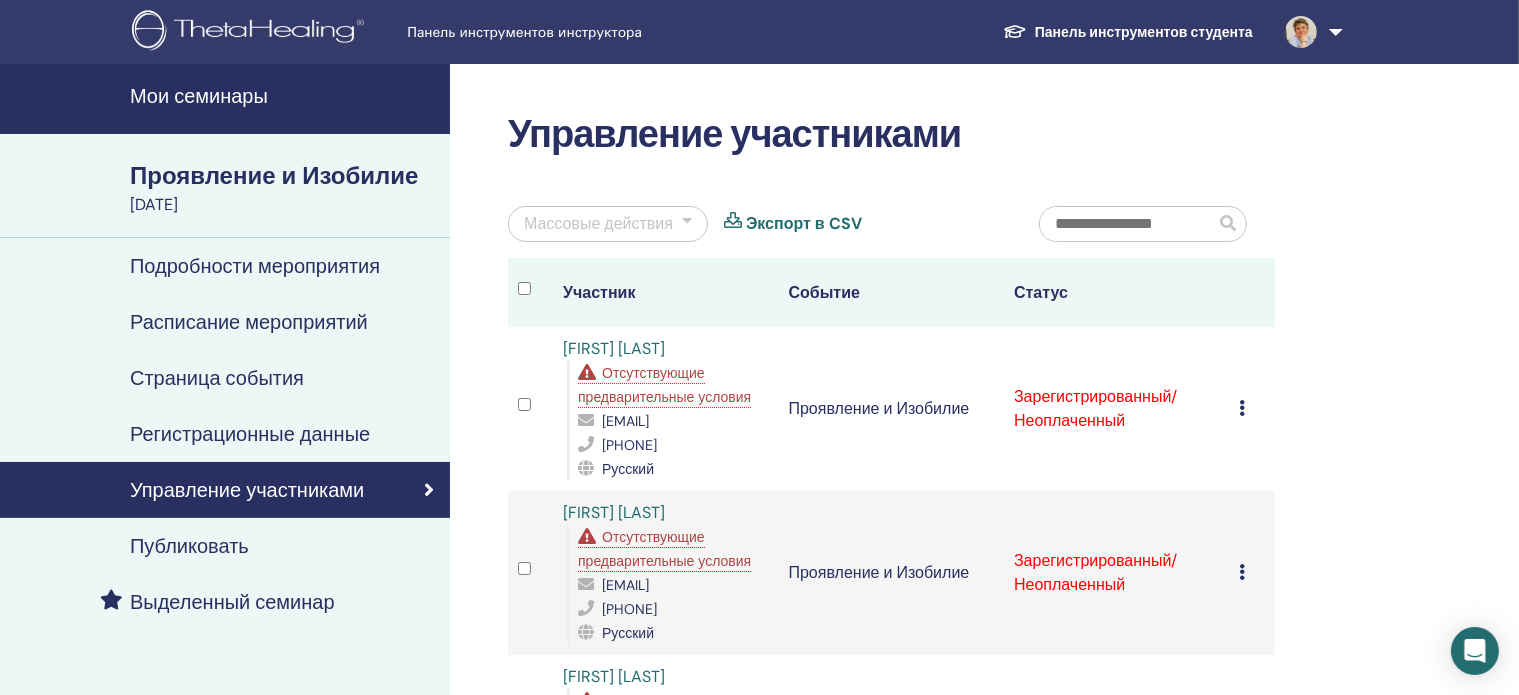 click at bounding box center [1243, 408] 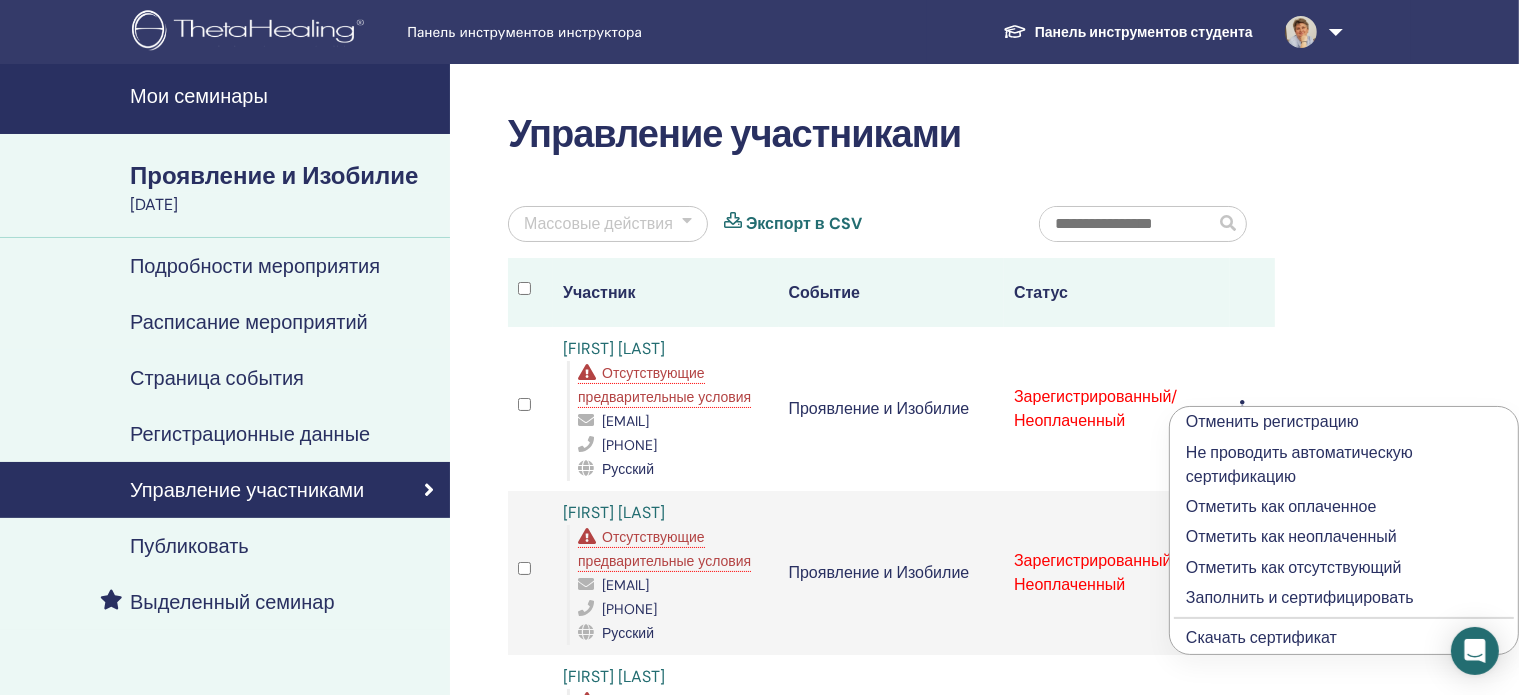 click on "Заполнить и сертифицировать" at bounding box center [1300, 597] 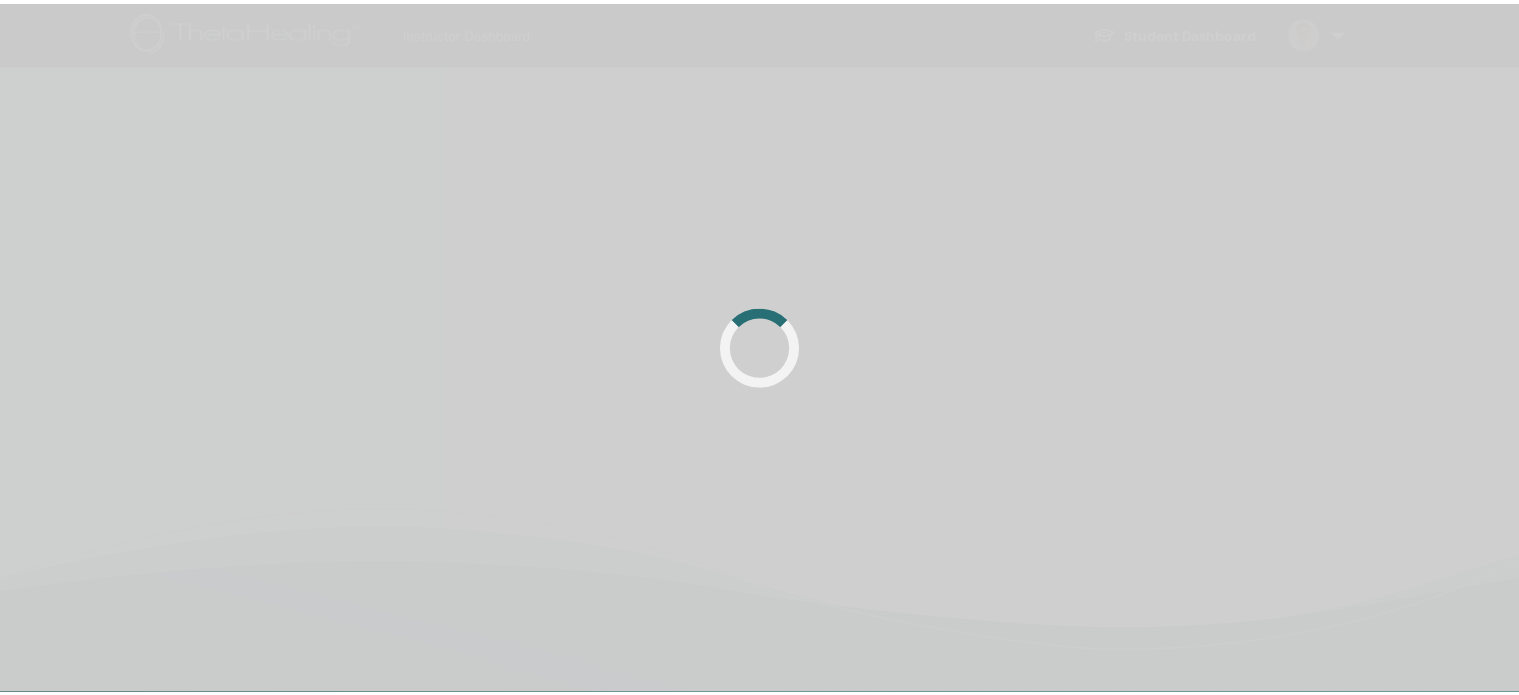 scroll, scrollTop: 0, scrollLeft: 0, axis: both 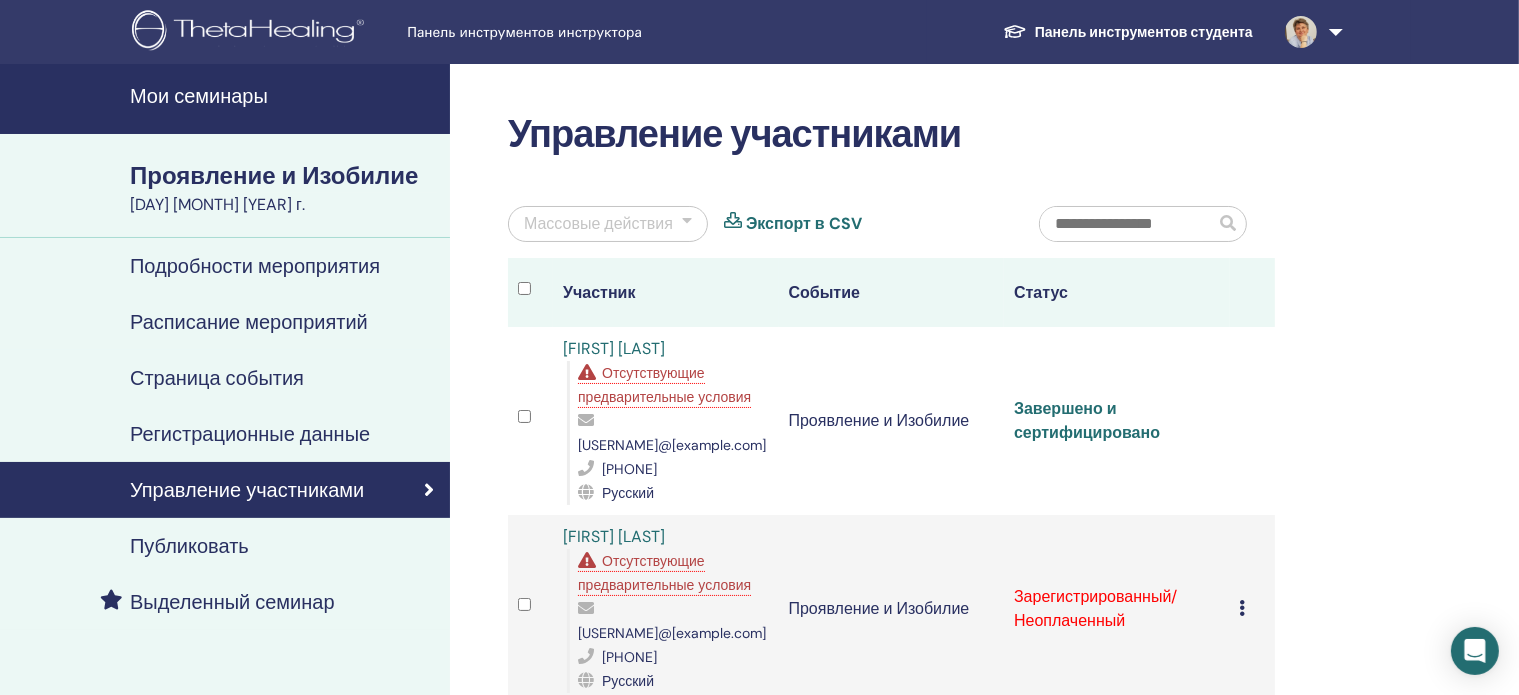 click on "Завершено и сертифицировано" at bounding box center (1087, 420) 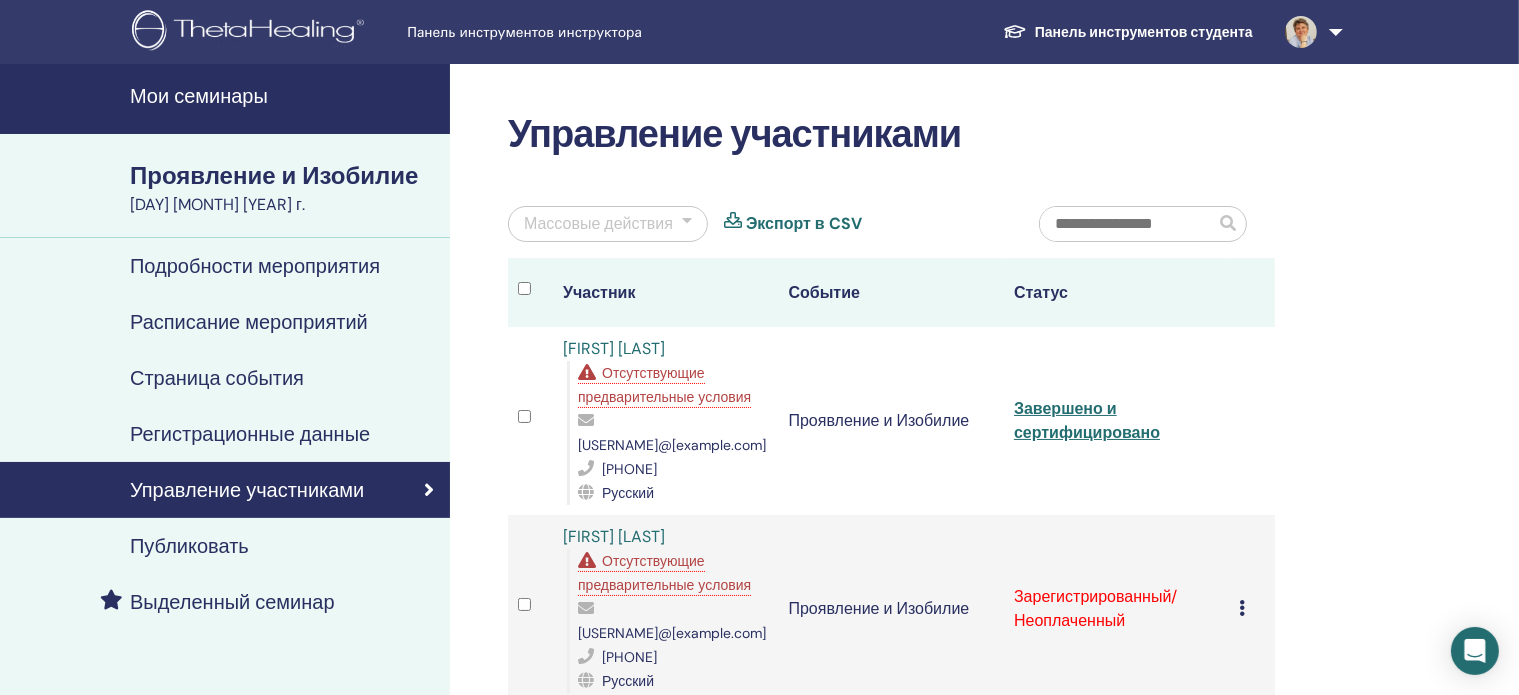 click at bounding box center (1243, 608) 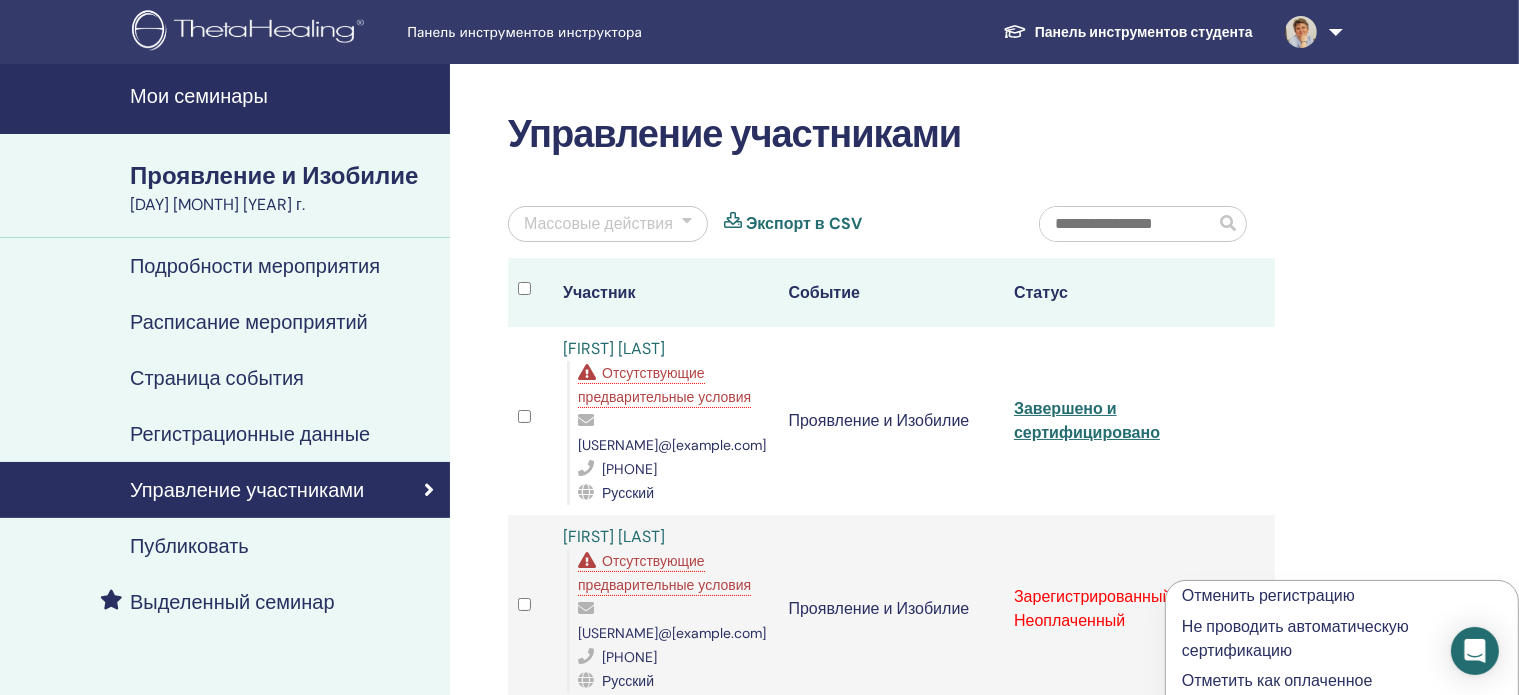 scroll, scrollTop: 608, scrollLeft: 0, axis: vertical 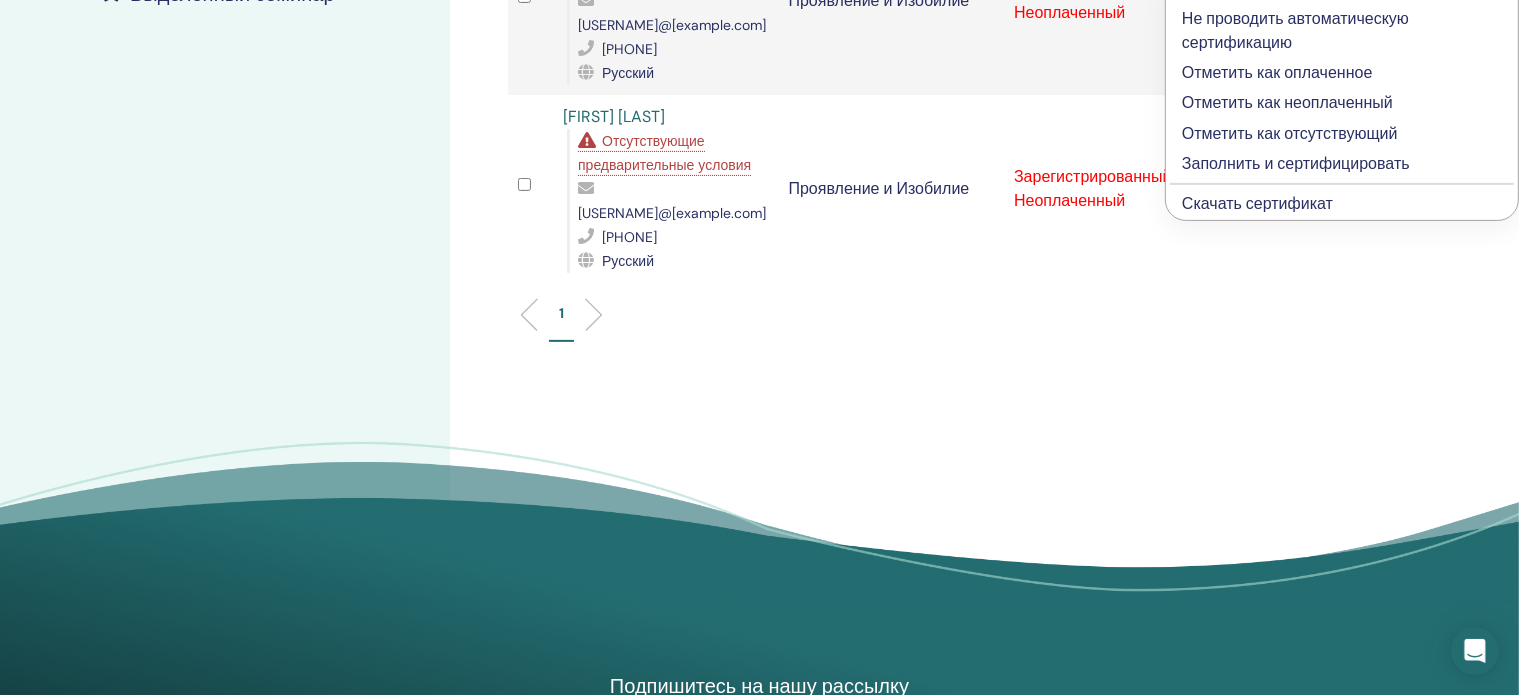click on "Заполнить и сертифицировать" at bounding box center [1296, 163] 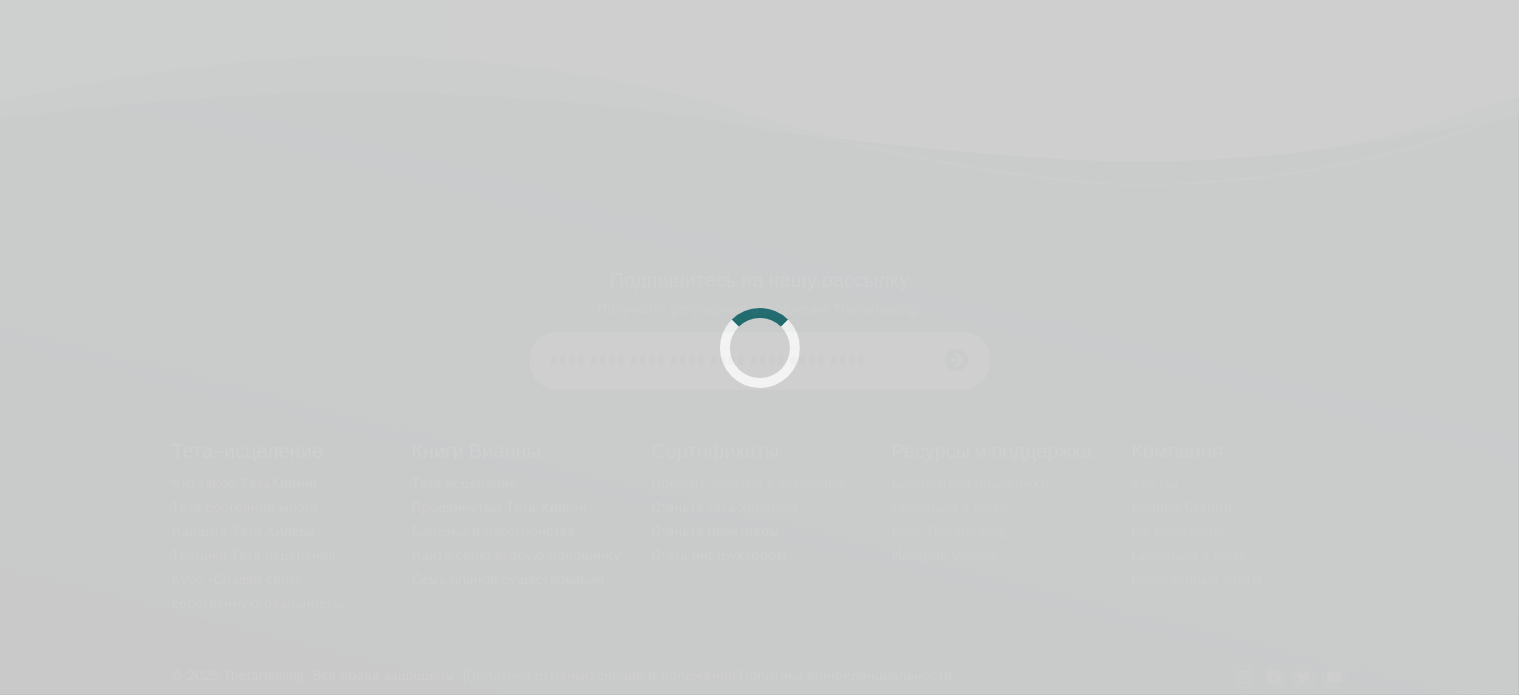 scroll, scrollTop: 500, scrollLeft: 0, axis: vertical 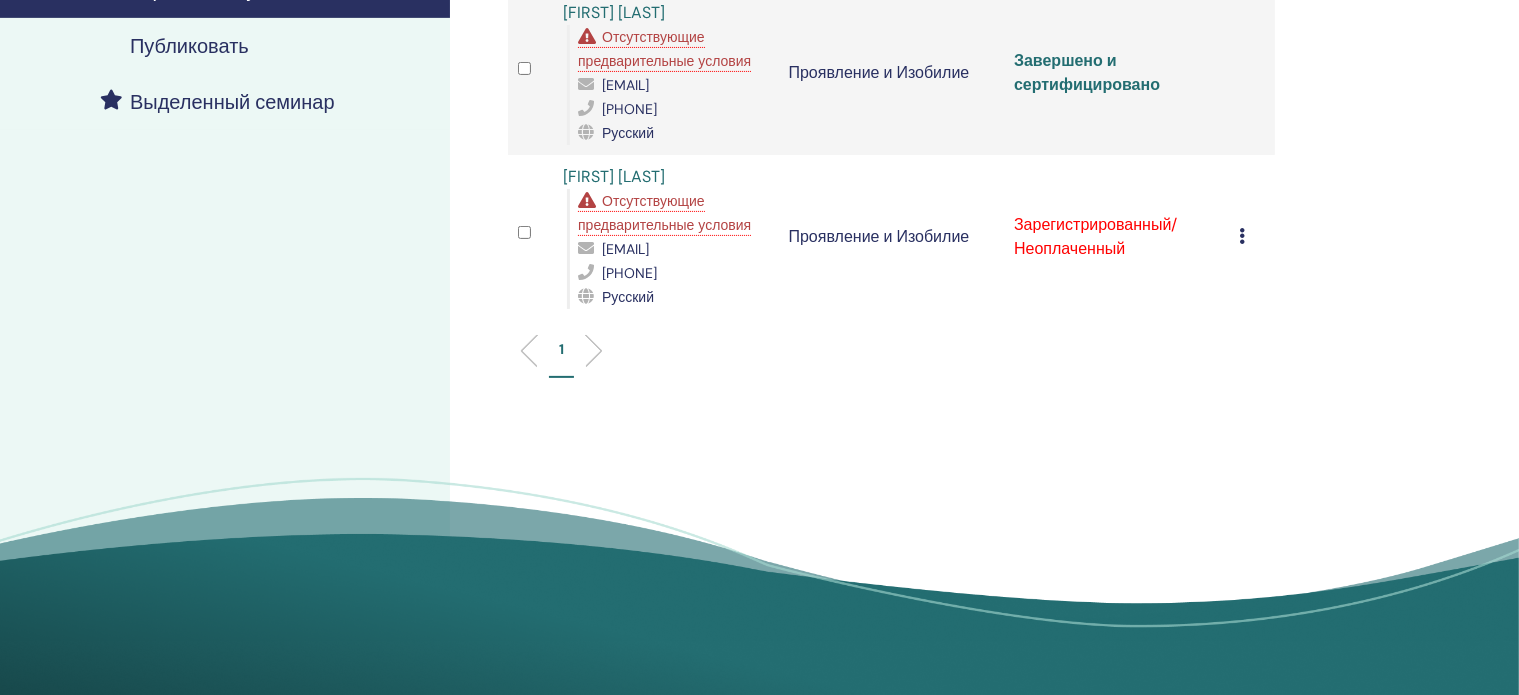 click on "Завершено и сертифицировано" at bounding box center (1087, 72) 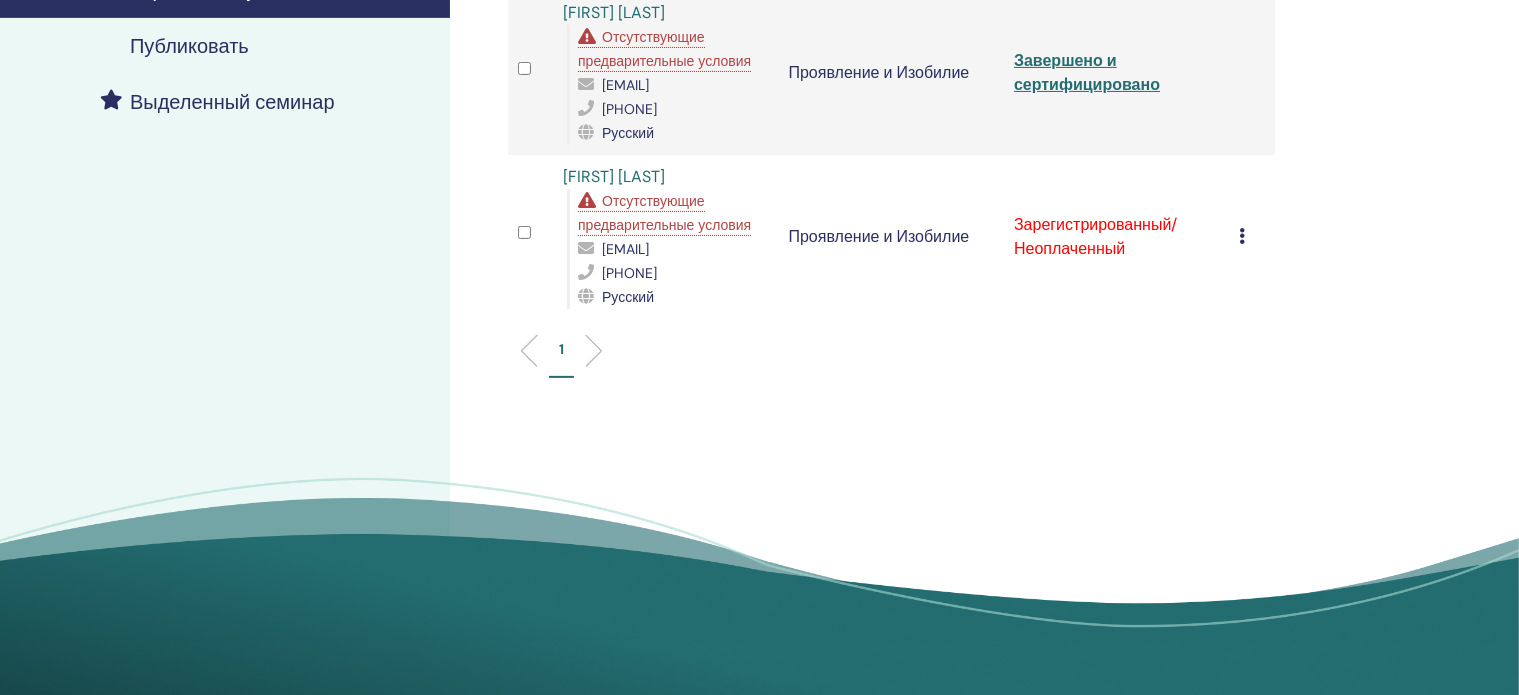 click on "Отменить регистрацию Не проводить автоматическую сертификацию Отметить как оплаченное Отметить как неоплаченный Отметить как отсутствующий Заполнить и сертифицировать Скачать сертификат" at bounding box center [1252, 237] 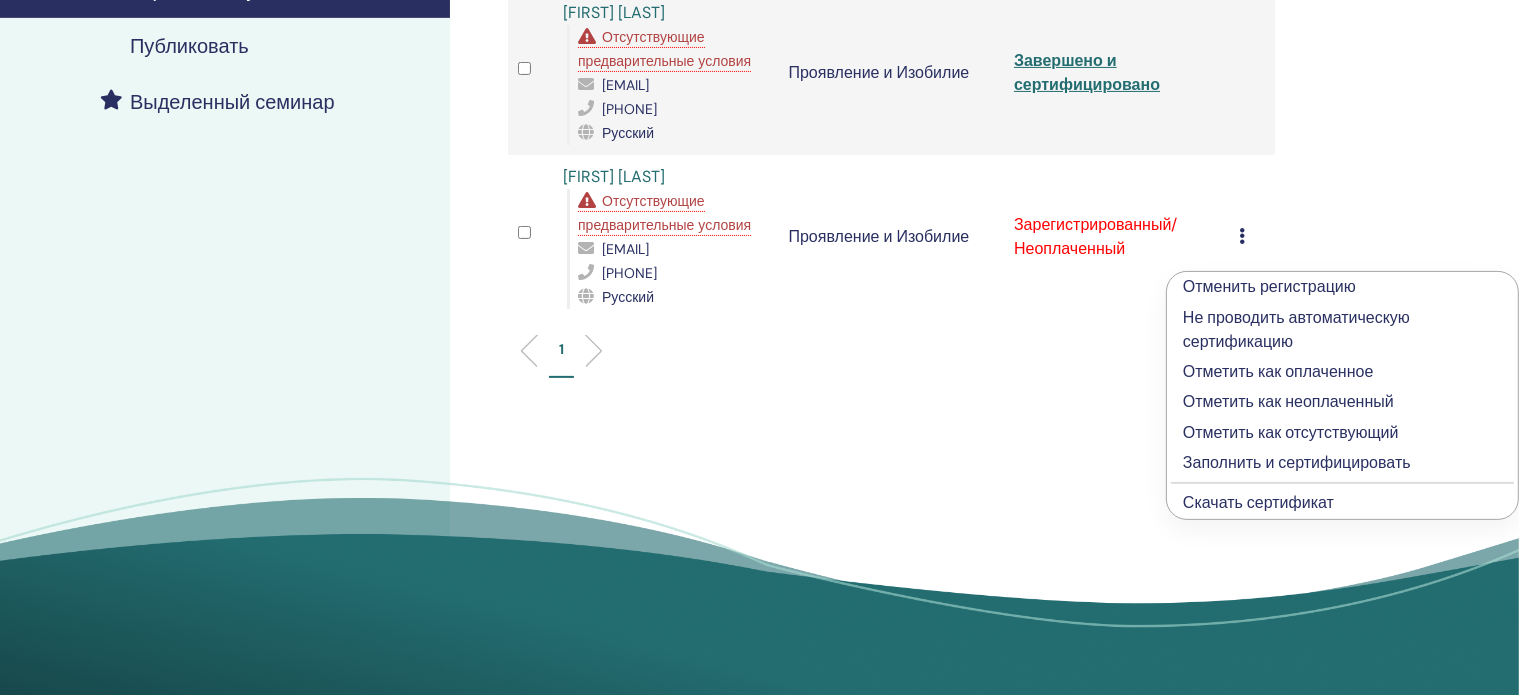 click on "Заполнить и сертифицировать" at bounding box center (1297, 462) 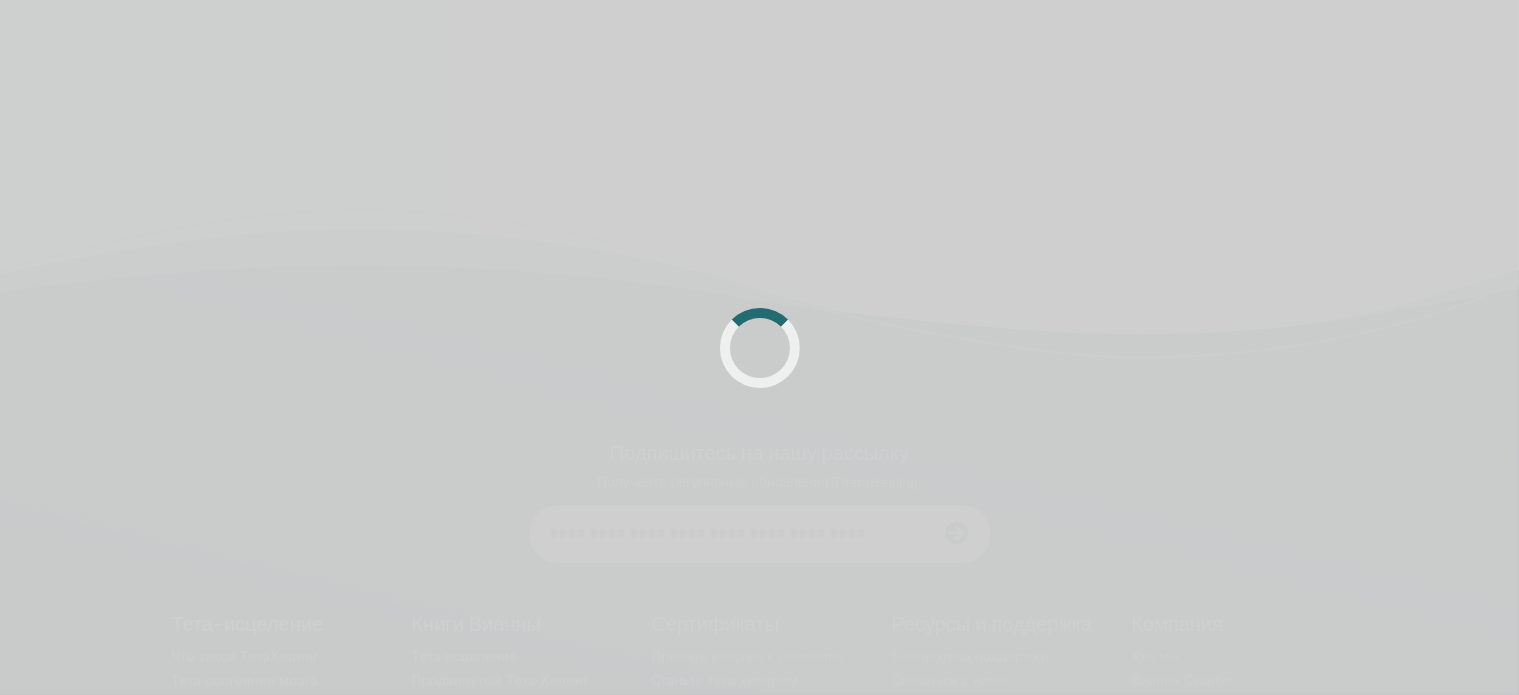 scroll, scrollTop: 500, scrollLeft: 0, axis: vertical 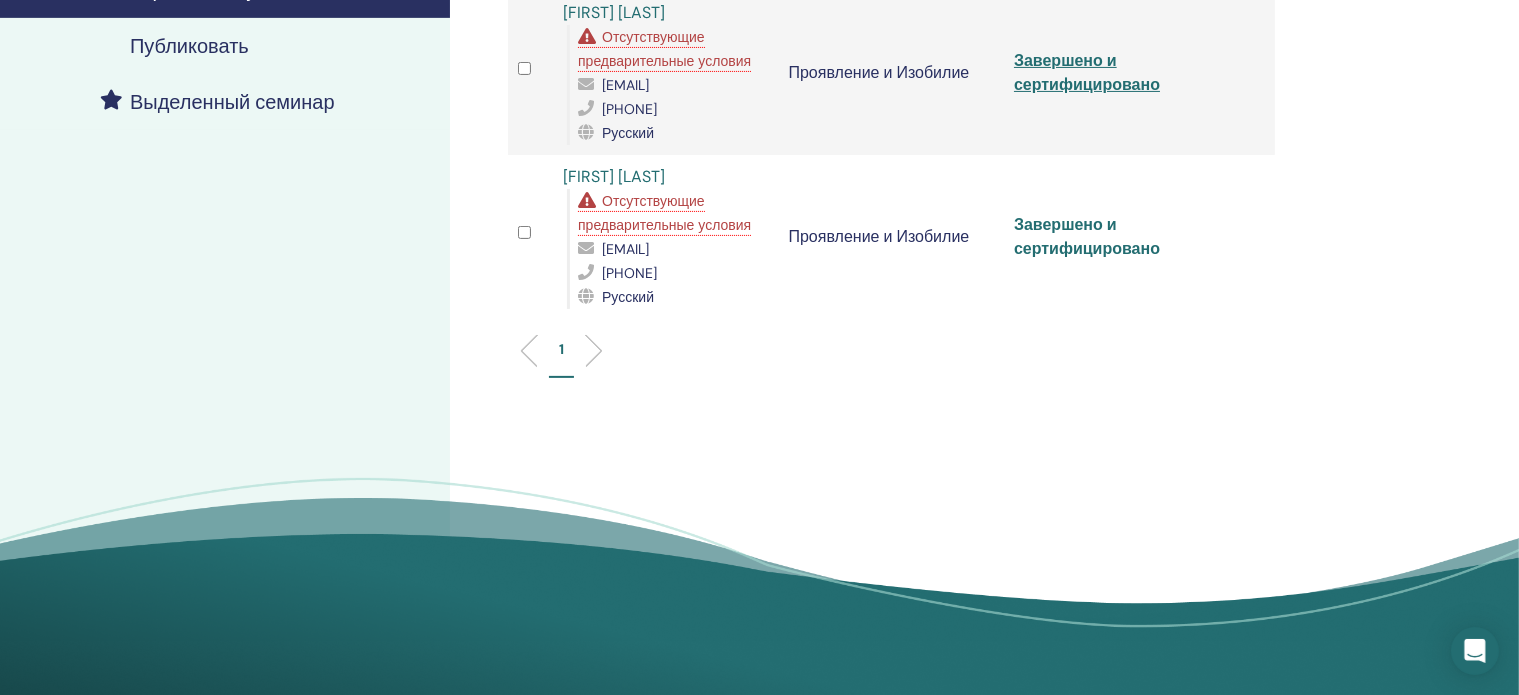 click on "Завершено и сертифицировано" at bounding box center [1087, 236] 